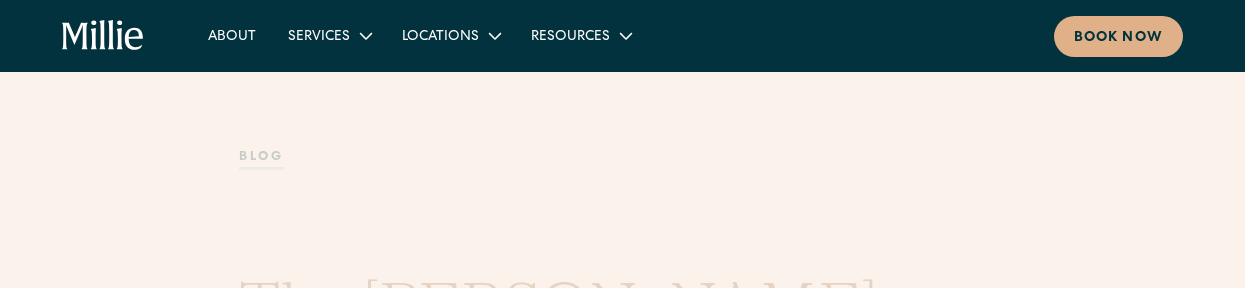 scroll, scrollTop: 0, scrollLeft: 0, axis: both 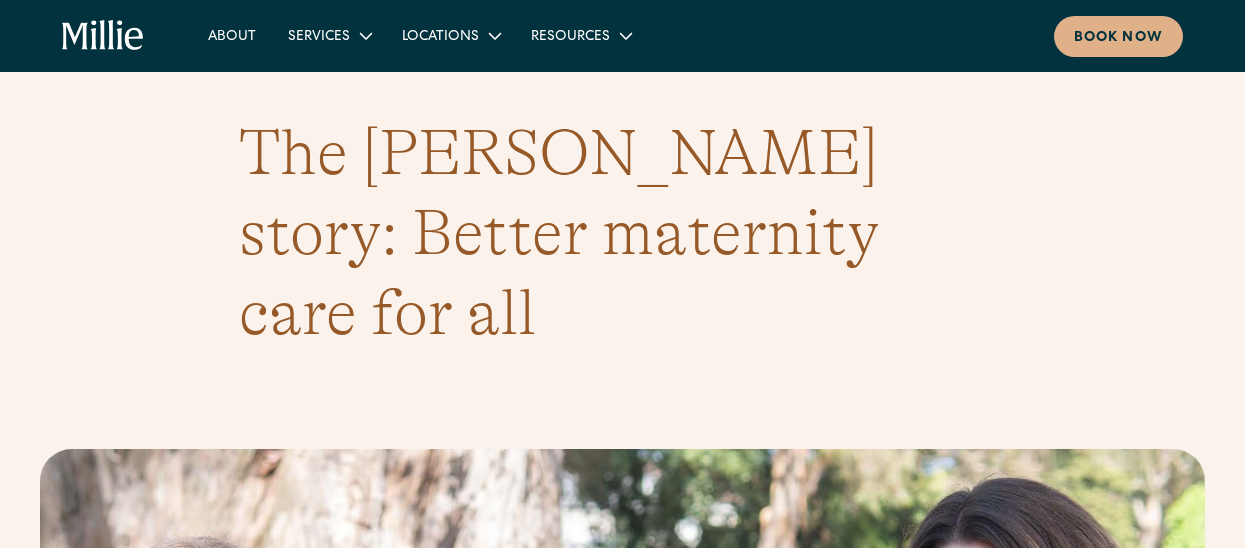 click 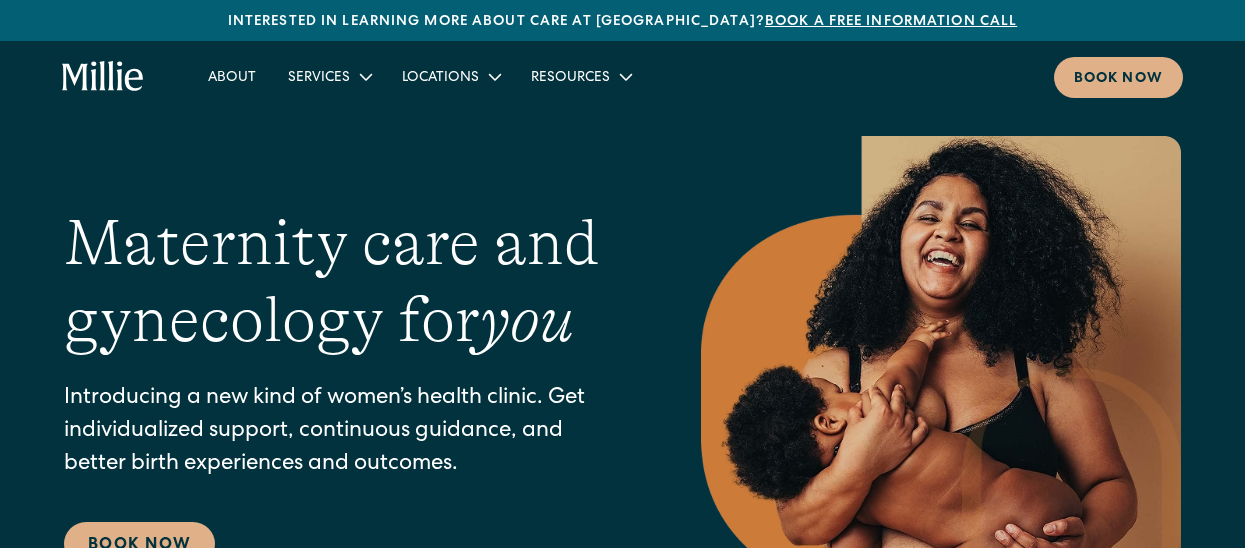 scroll, scrollTop: 0, scrollLeft: 0, axis: both 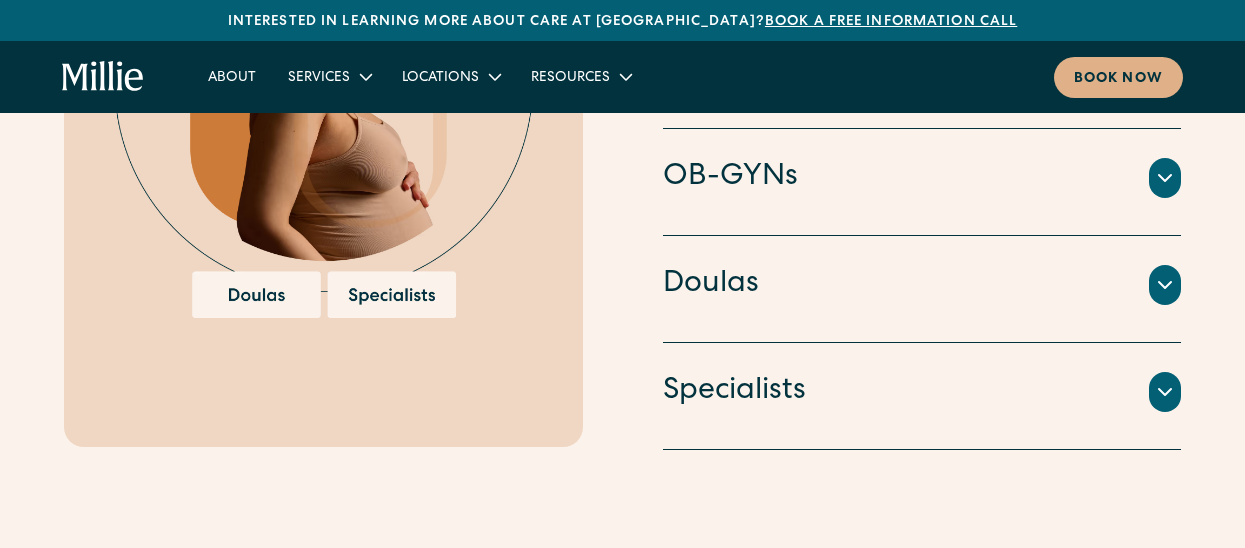 click on "Professionals trained to provide educational and emotional support throughout the experience of having a baby. Every patient at Millie is paired with a Millie Guide, a practicing doula who meets with you each trimester to go over key topics like creating birth preferences and postpartum planning. Your Millie Guide is also available to answer questions that come up between visits through the Millie app." at bounding box center (922, 310) 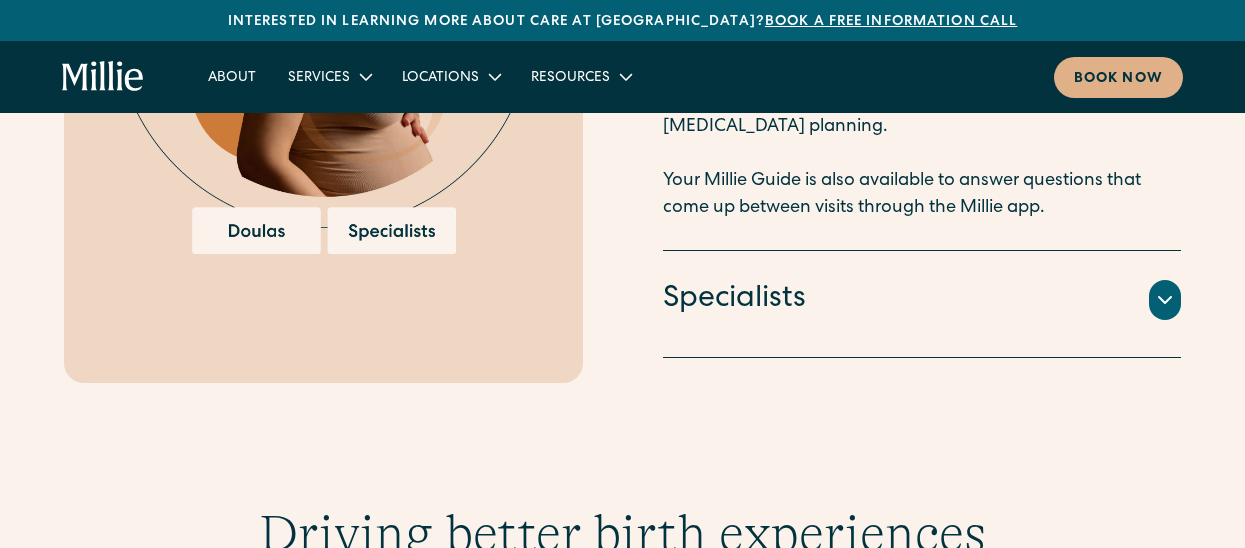 scroll, scrollTop: 2471, scrollLeft: 0, axis: vertical 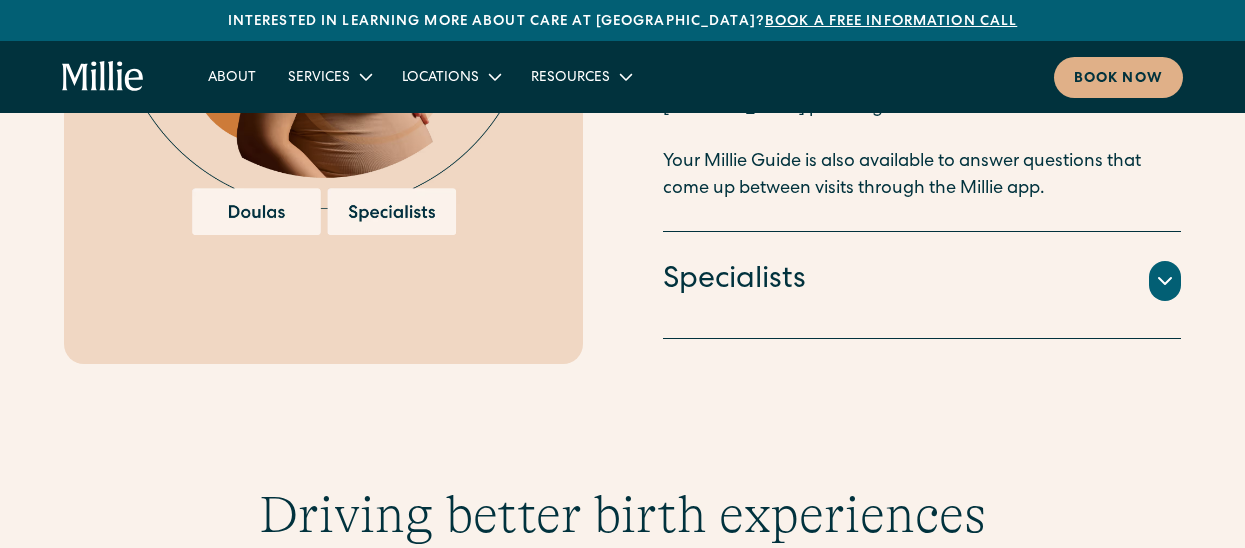 click 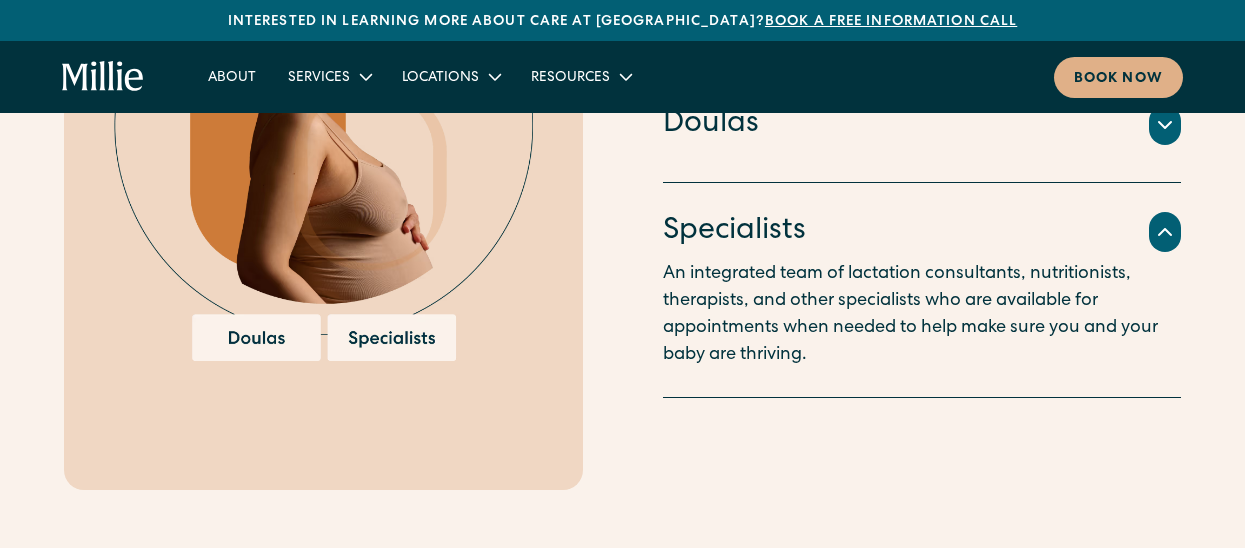 scroll, scrollTop: 2126, scrollLeft: 0, axis: vertical 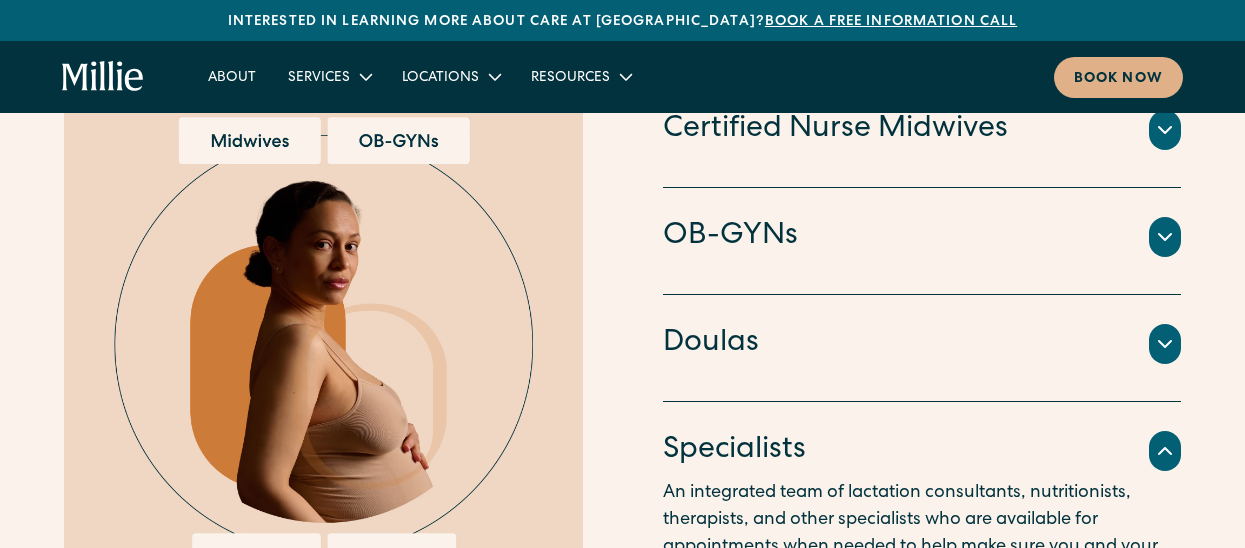 click on "Doulas Professionals trained to provide educational and emotional support throughout the experience of having a baby. Every patient at Millie is paired with a Millie Guide, a practicing doula who meets with you each trimester to go over key topics like creating birth preferences and postpartum planning. Your Millie Guide is also available to answer questions that come up between visits through the Millie app." at bounding box center (922, 348) 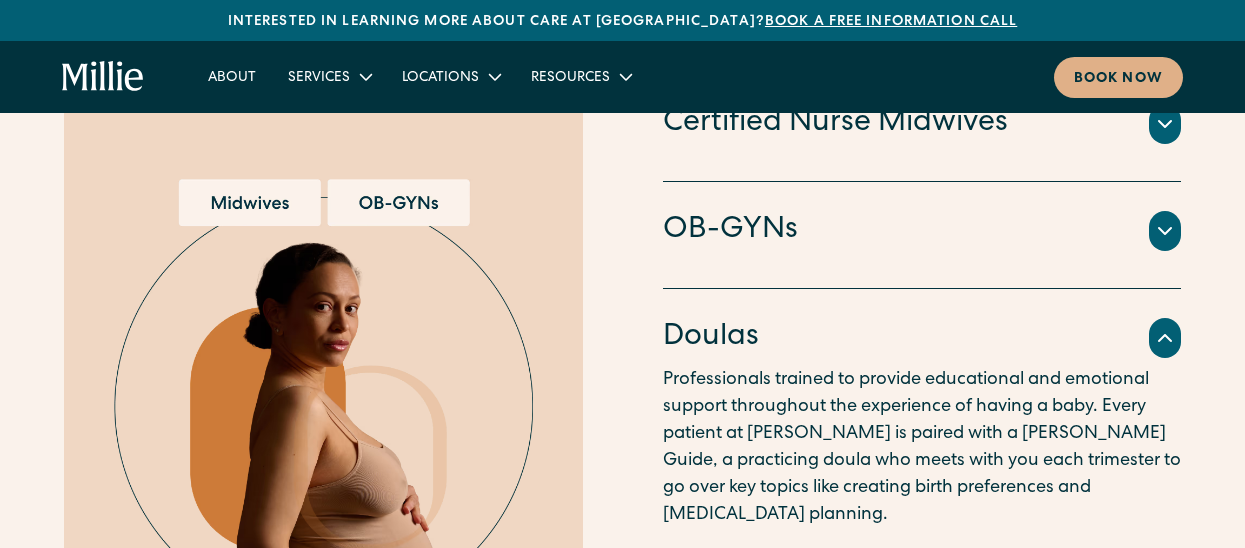 scroll, scrollTop: 2057, scrollLeft: 0, axis: vertical 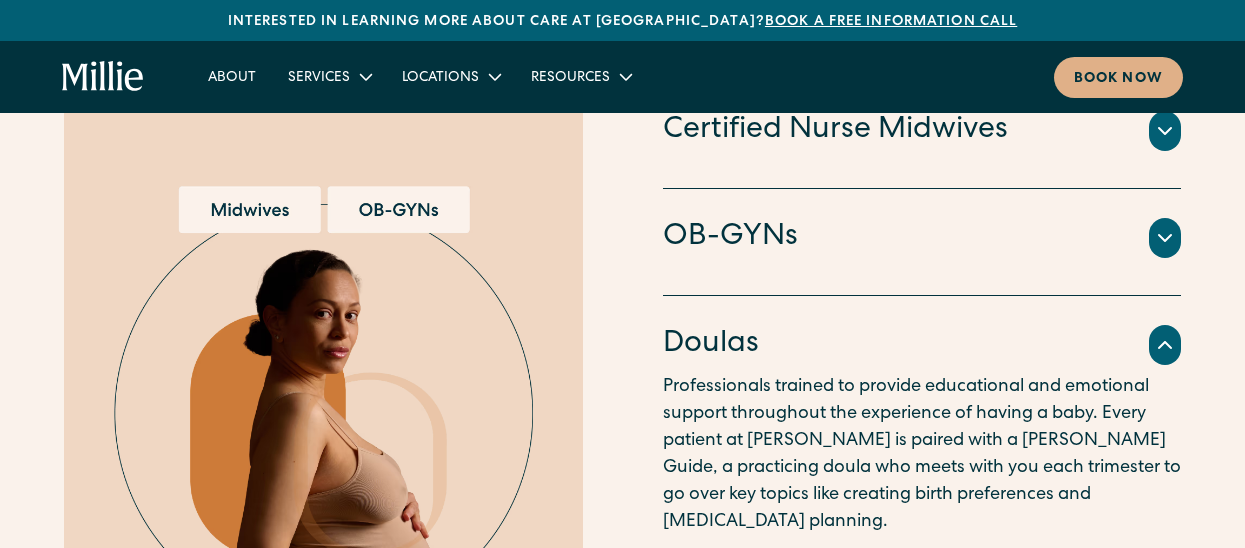 click on "OB-GYNs Doctors and surgeons trained to perform cesarean sections, vacuum or forcep deliveries, and other procedures in more complex pregnancies. Some OBs further specialize to become Maternal Fetal Medicine (MFM) specialists or perinatologists. At Millie, hospital-based OB-GYNs co-manage care alongside Millie midwives when additional expertise is needed to manage your pregnancy." at bounding box center [922, 242] 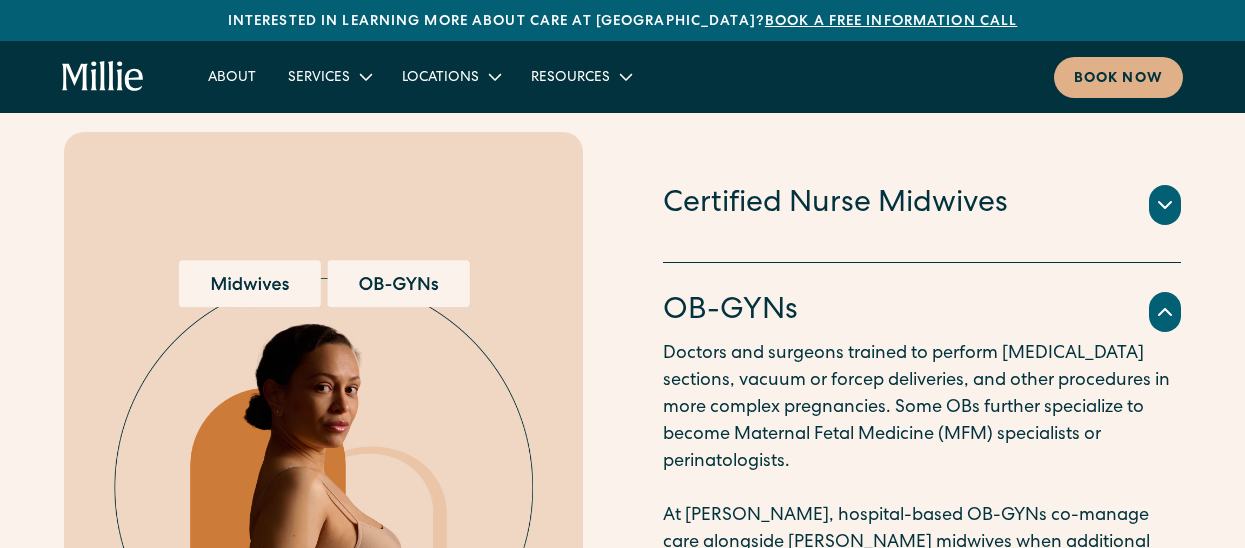 scroll, scrollTop: 1982, scrollLeft: 0, axis: vertical 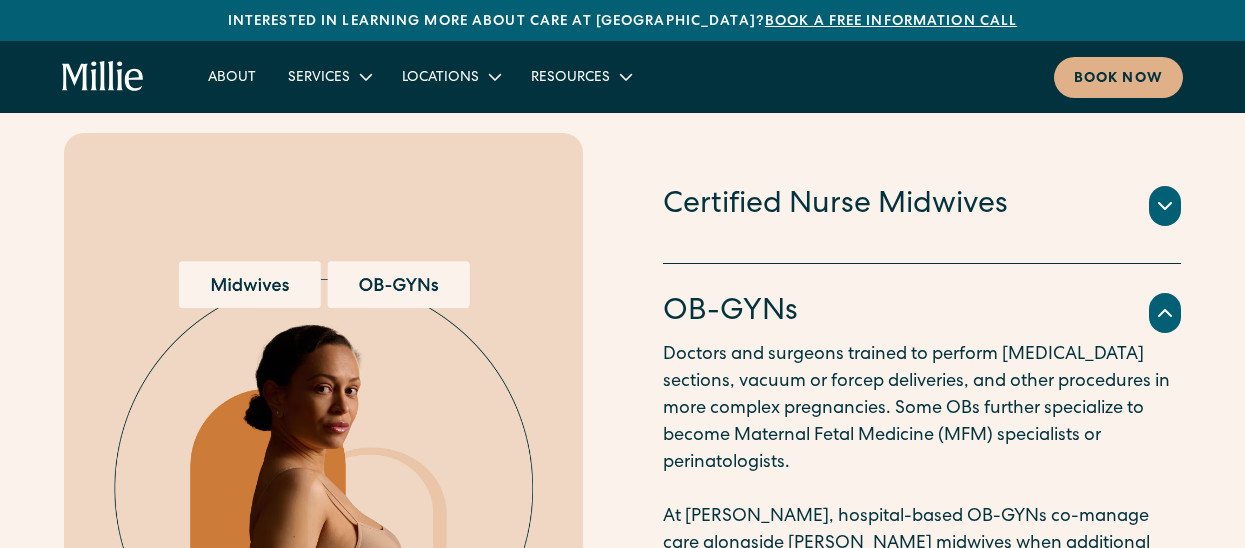 click 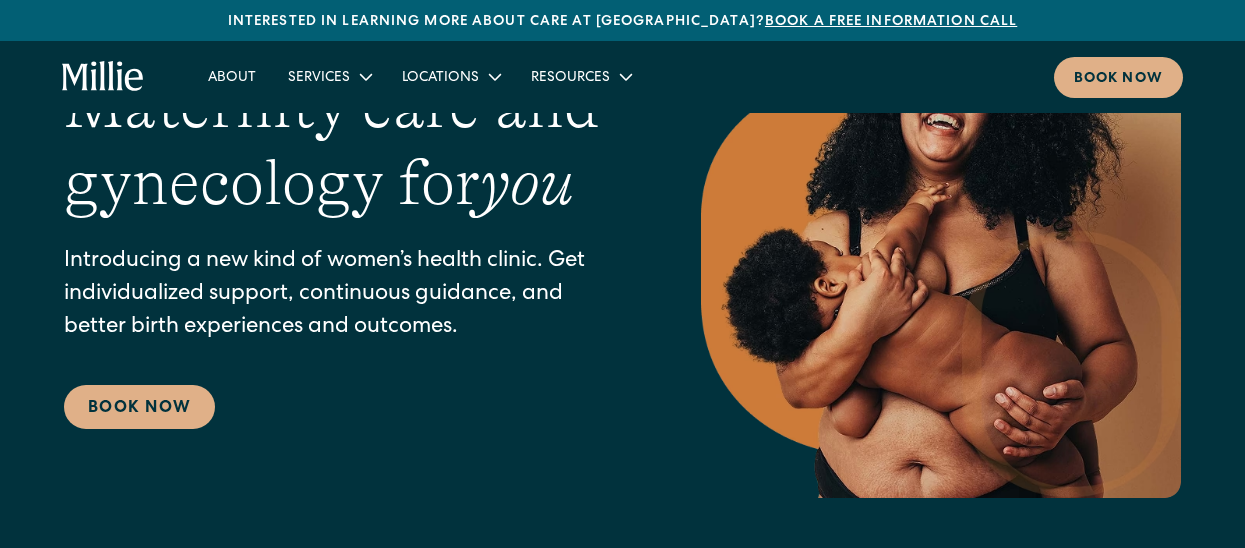scroll, scrollTop: 0, scrollLeft: 0, axis: both 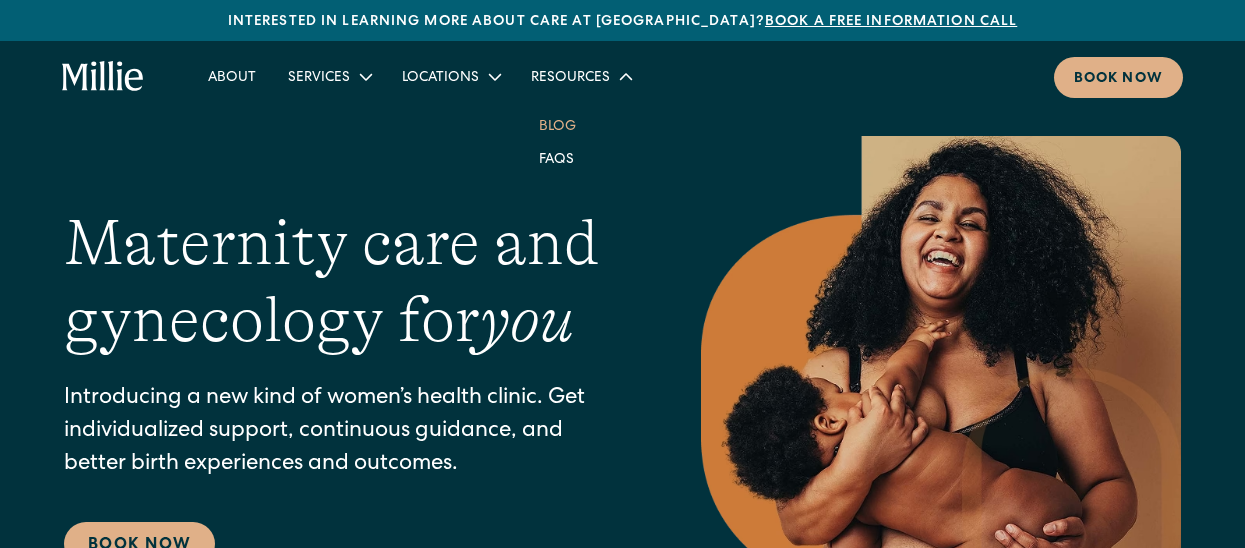 click on "Blog" at bounding box center (557, 125) 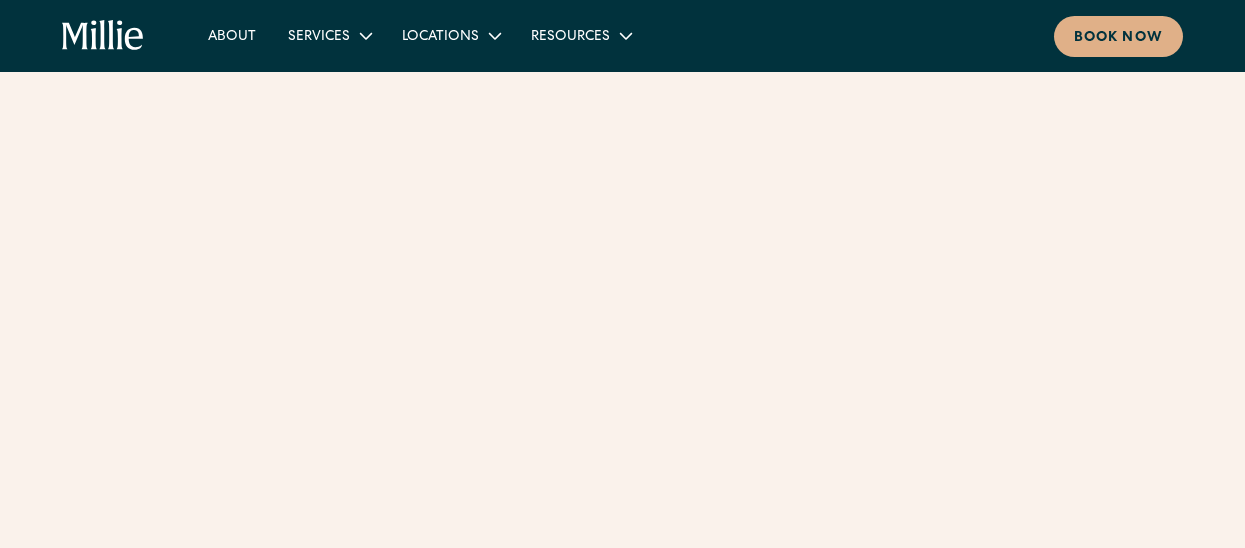 scroll, scrollTop: 0, scrollLeft: 0, axis: both 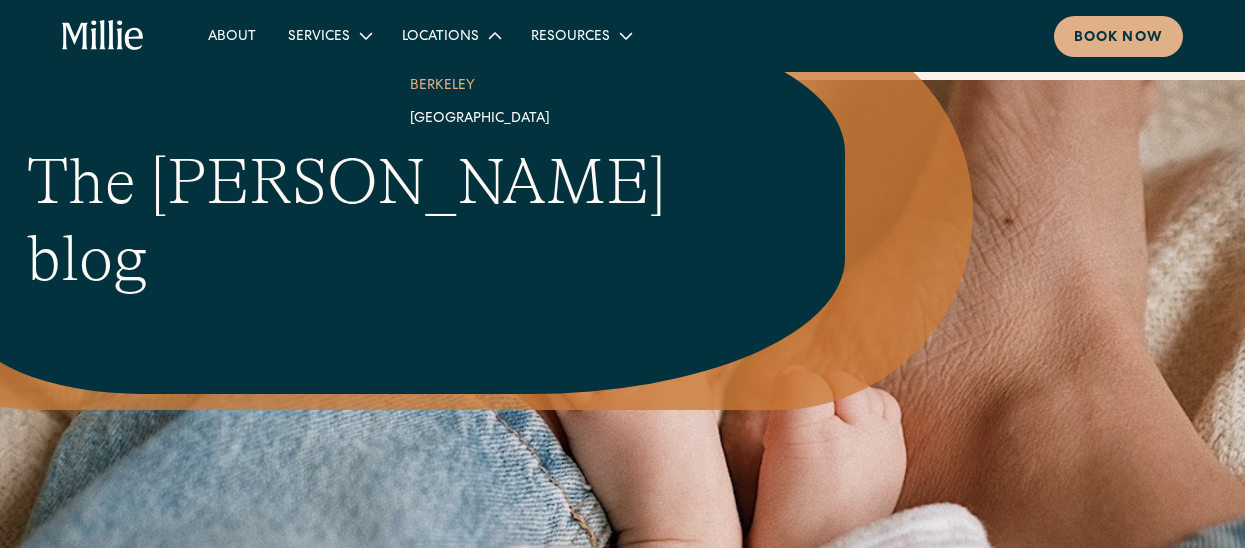 click on "Berkeley" at bounding box center [480, 84] 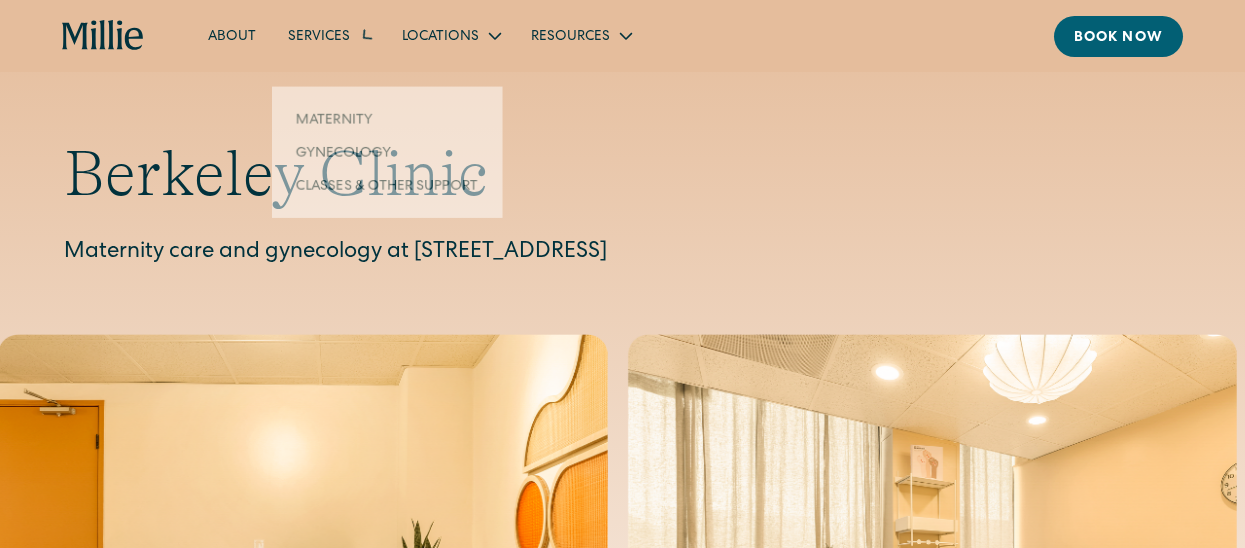 scroll, scrollTop: 0, scrollLeft: 0, axis: both 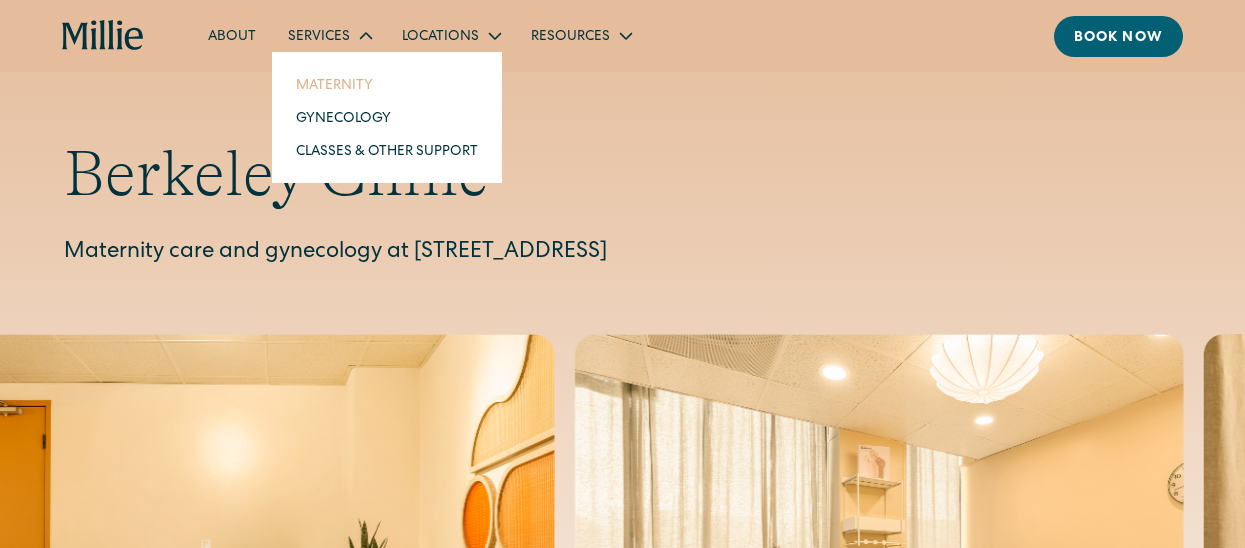 click on "Maternity" at bounding box center [387, 84] 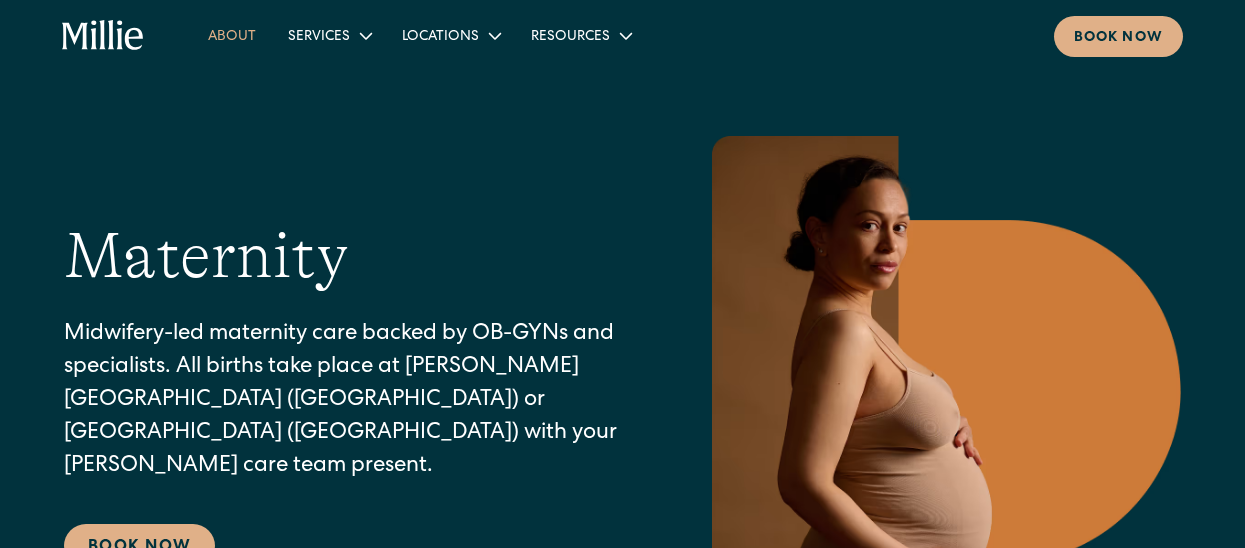 scroll, scrollTop: 0, scrollLeft: 0, axis: both 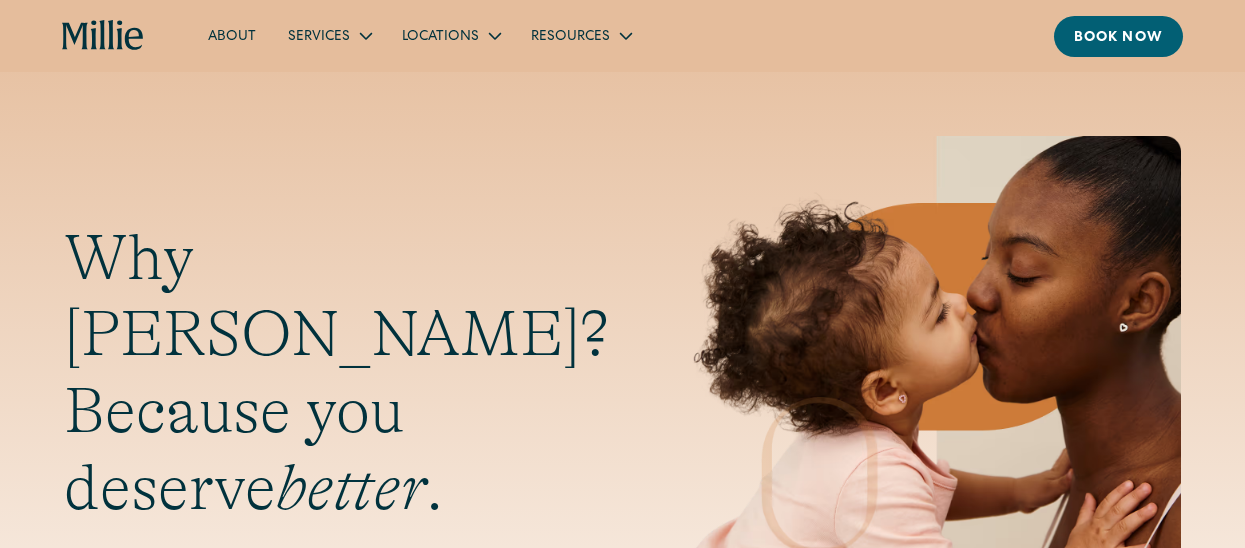 click 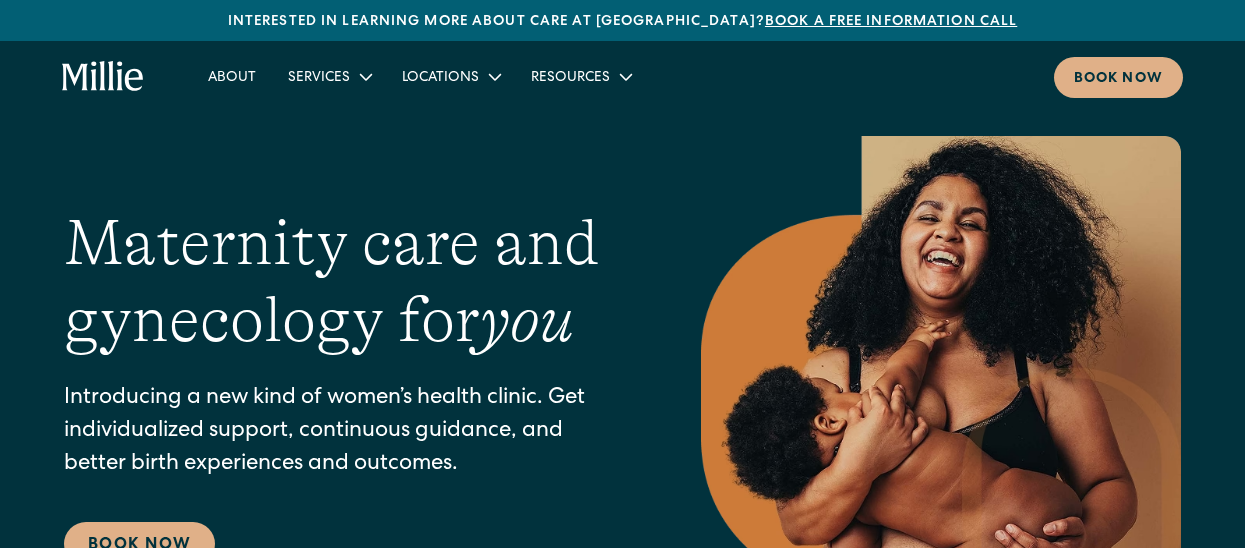 scroll, scrollTop: 0, scrollLeft: 0, axis: both 